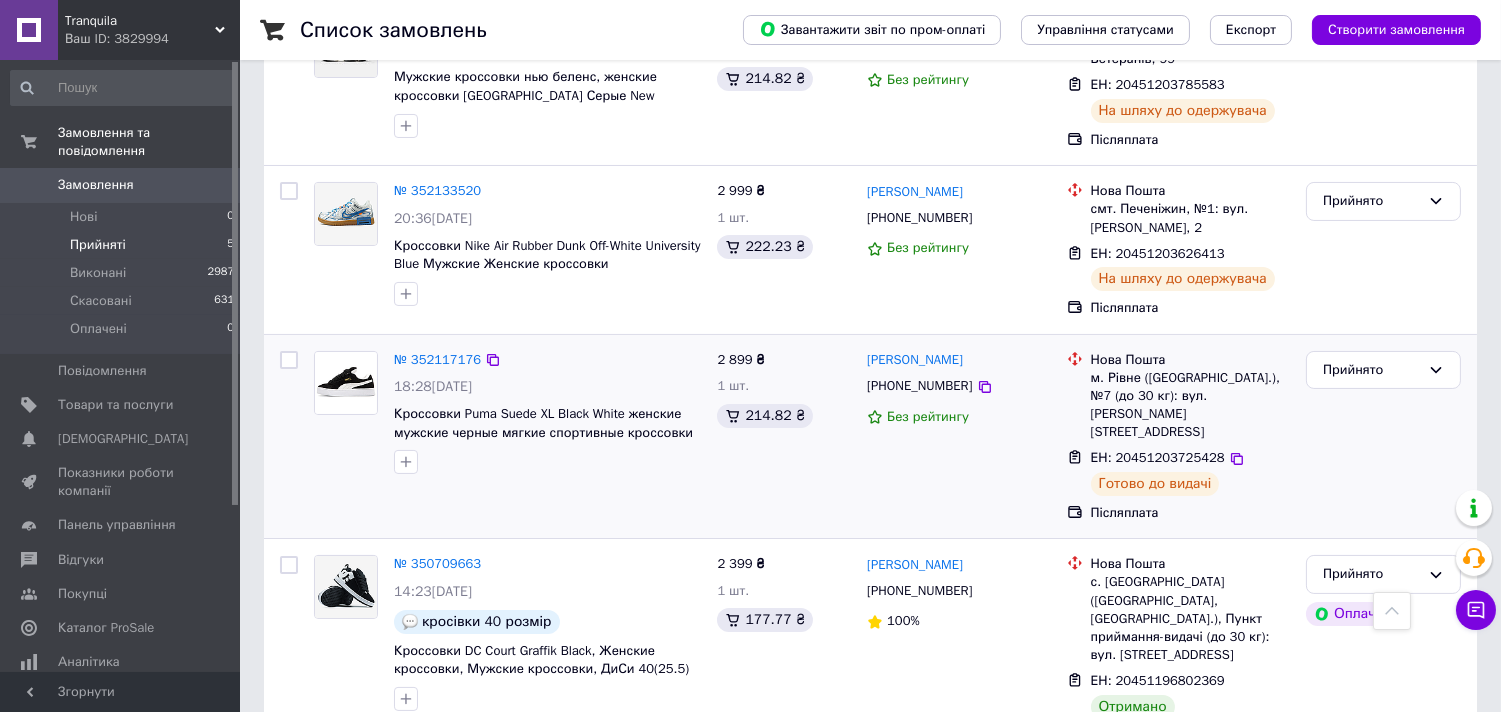 scroll, scrollTop: 466, scrollLeft: 0, axis: vertical 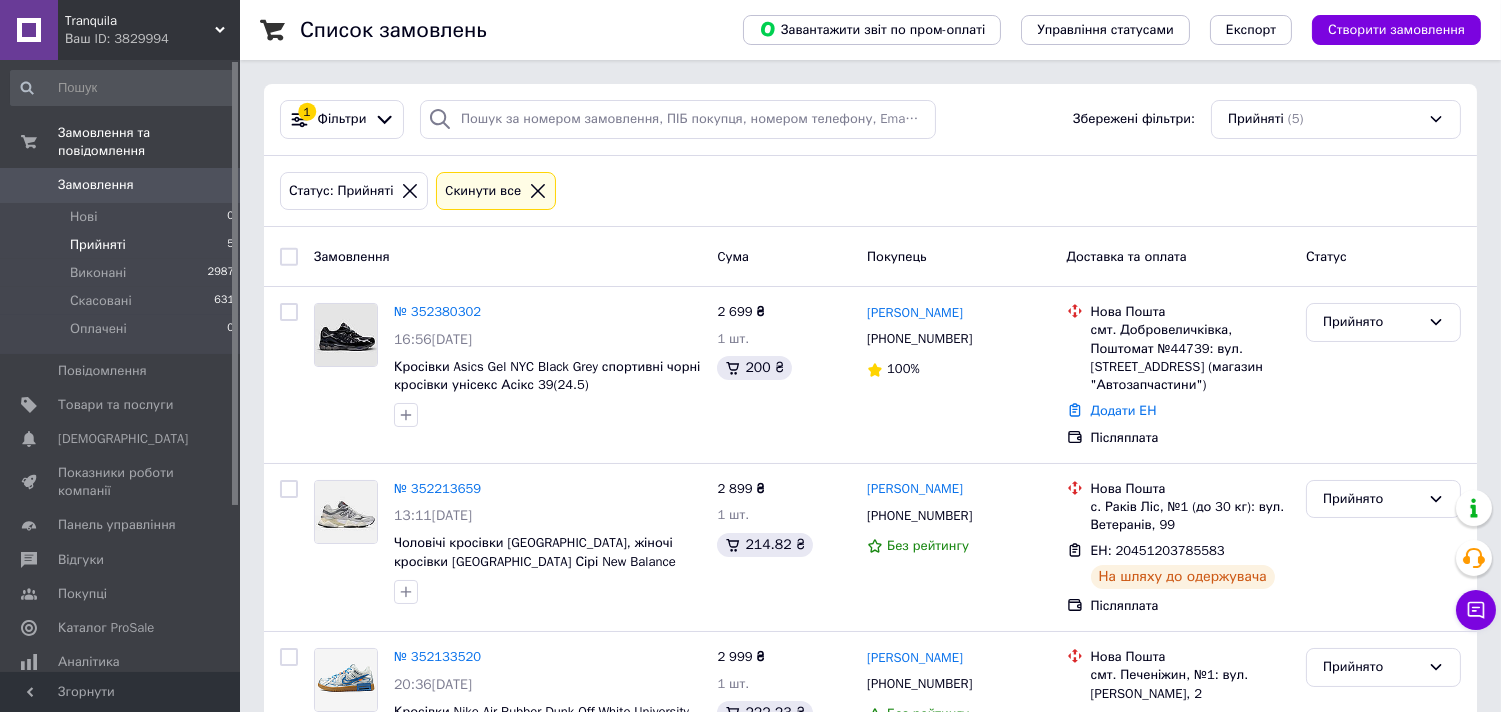 click on "Прийняті" at bounding box center [98, 245] 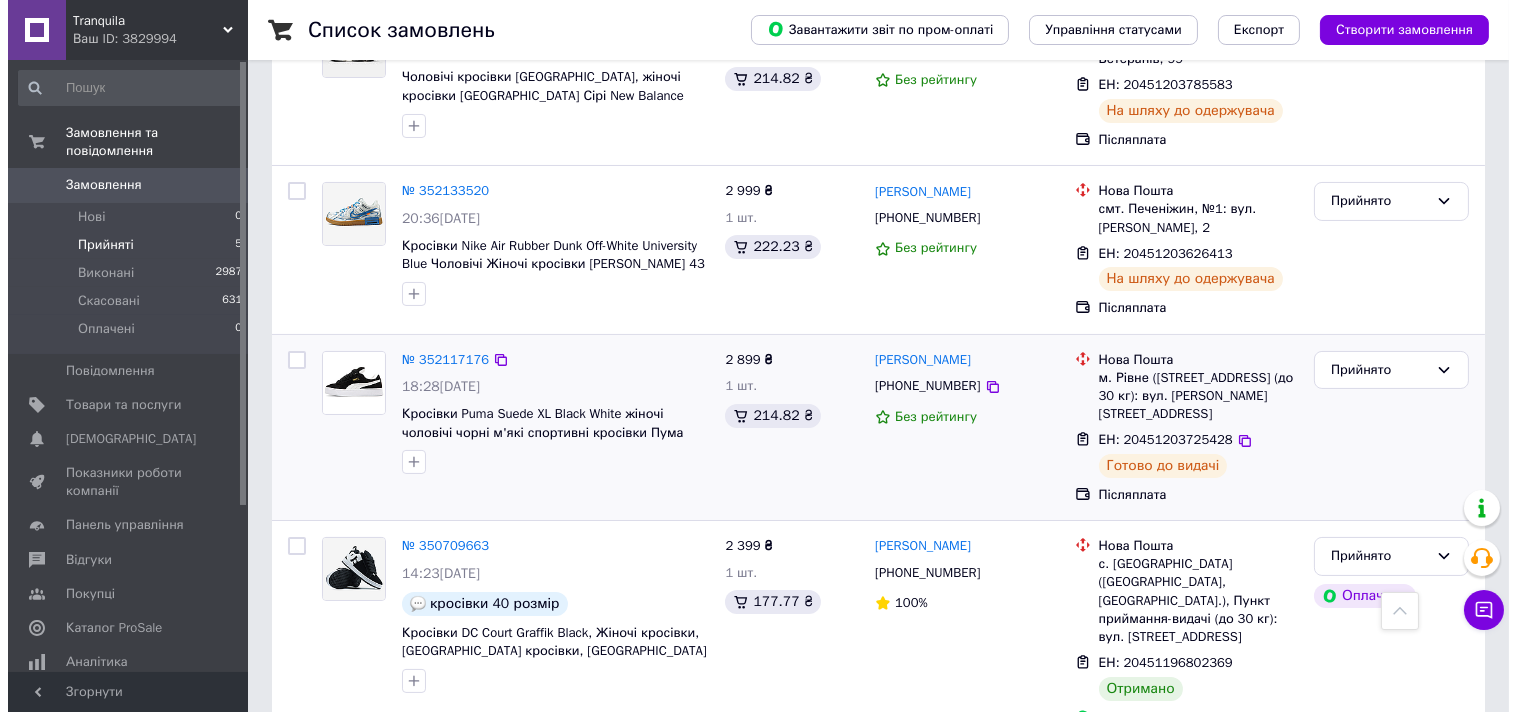 scroll, scrollTop: 0, scrollLeft: 0, axis: both 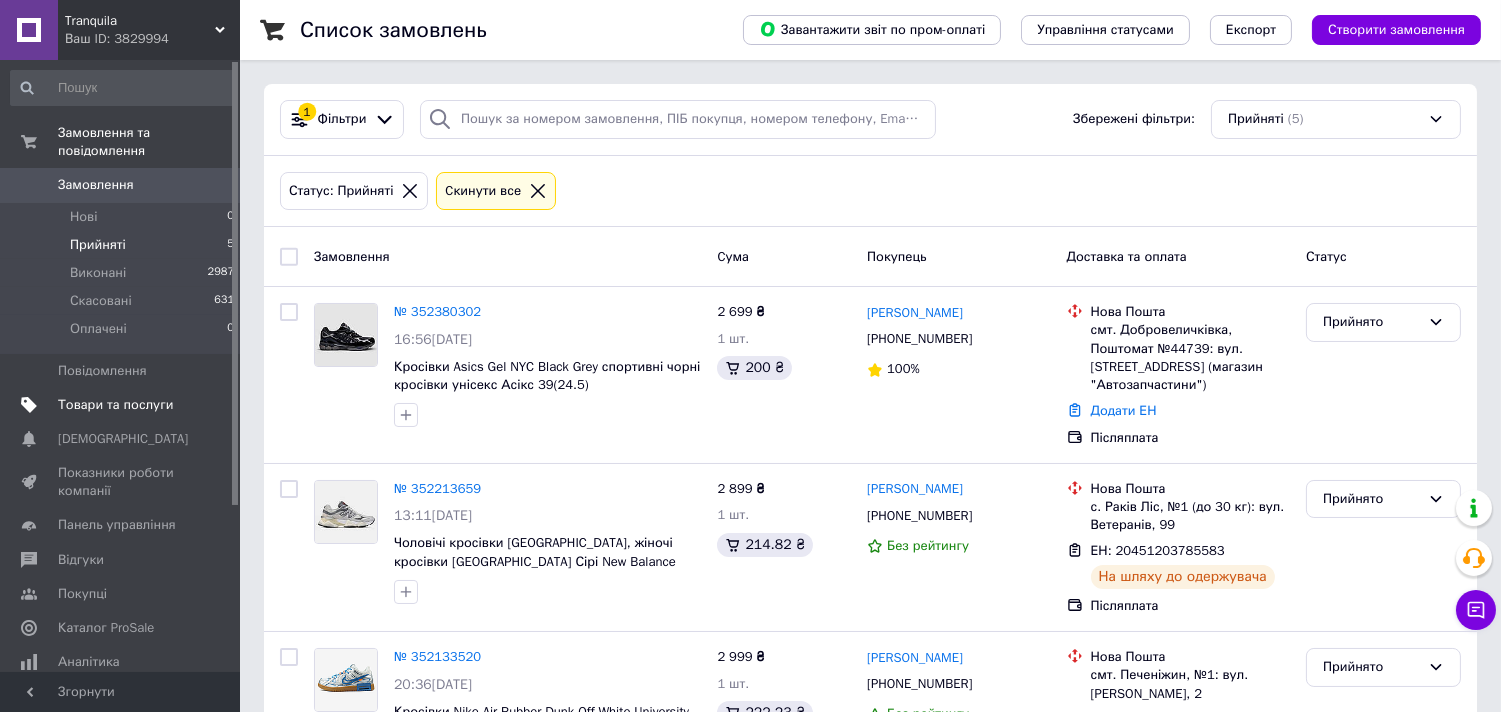 click on "Товари та послуги" at bounding box center [115, 405] 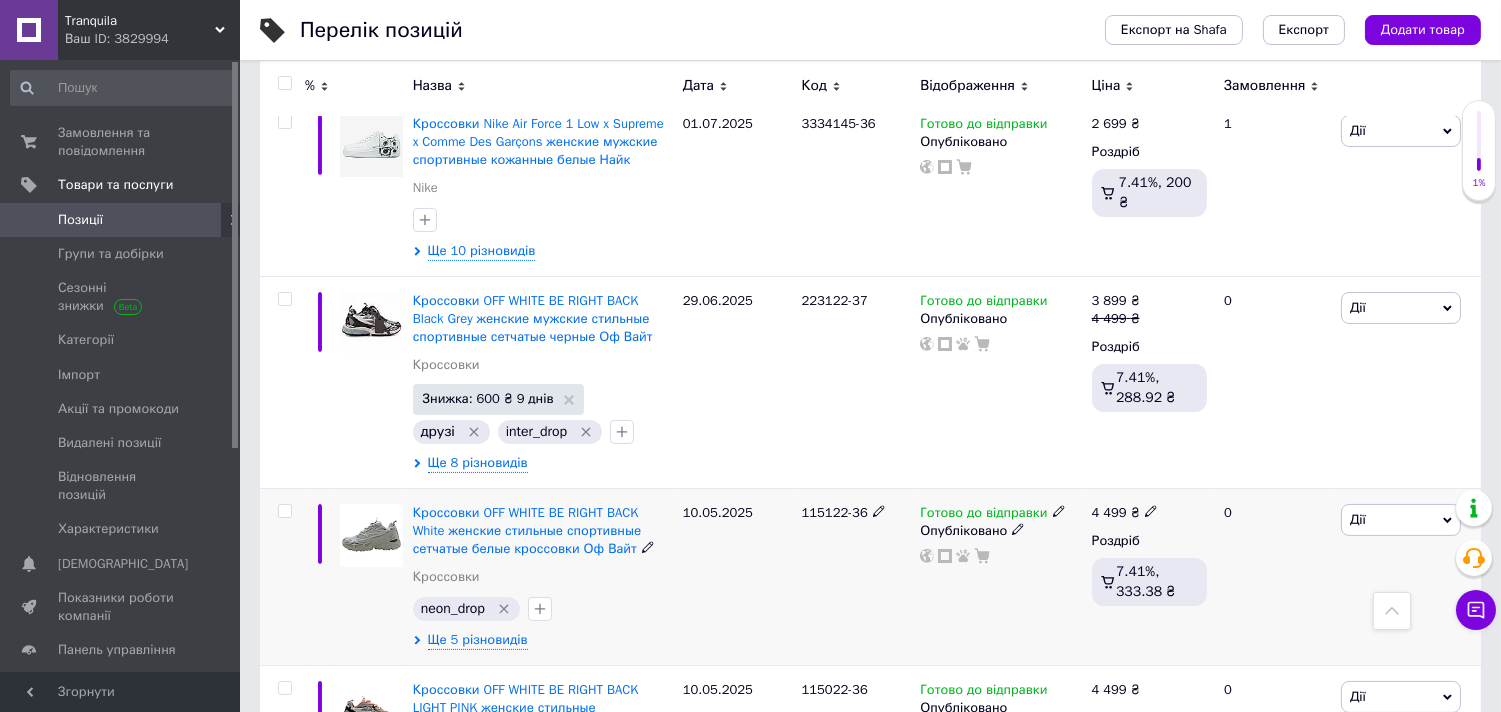 scroll, scrollTop: 666, scrollLeft: 0, axis: vertical 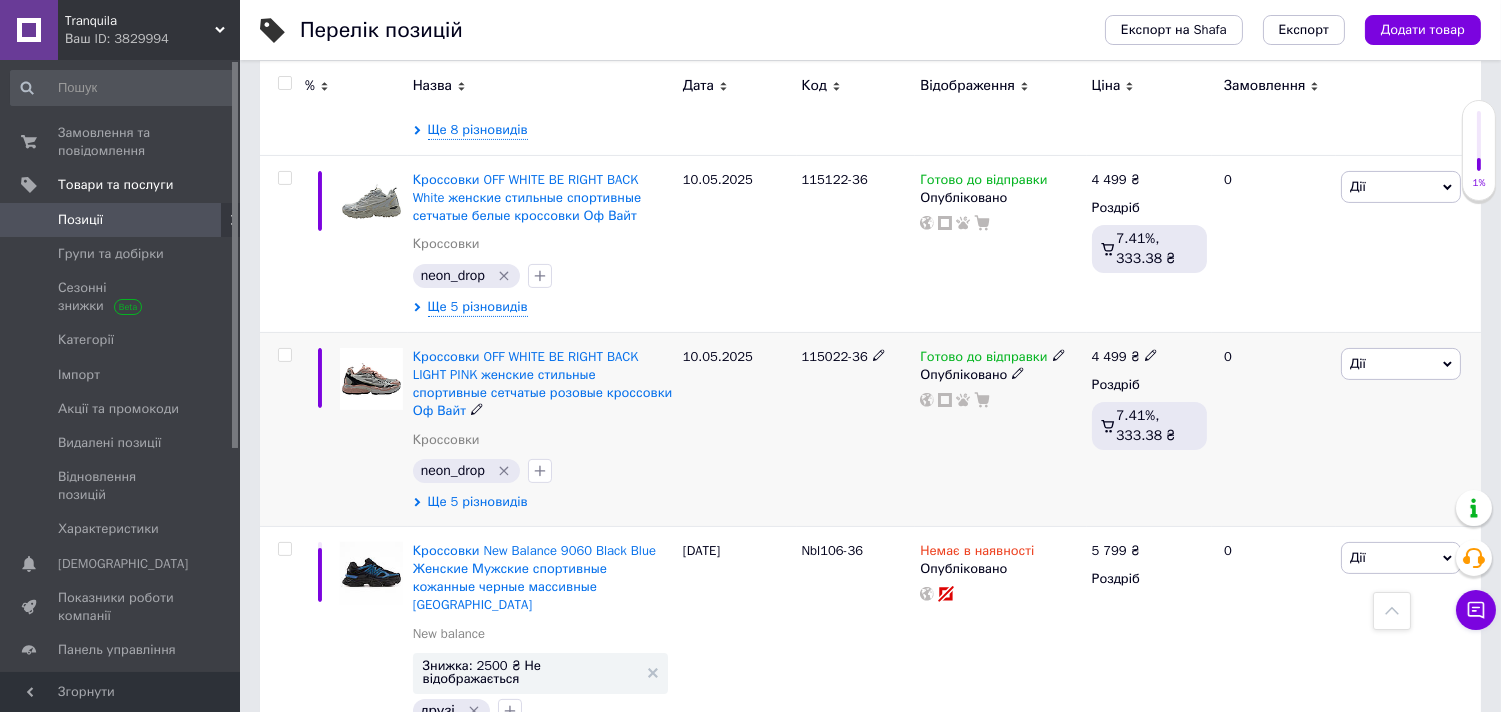 drag, startPoint x: 453, startPoint y: 476, endPoint x: 497, endPoint y: 482, distance: 44.407207 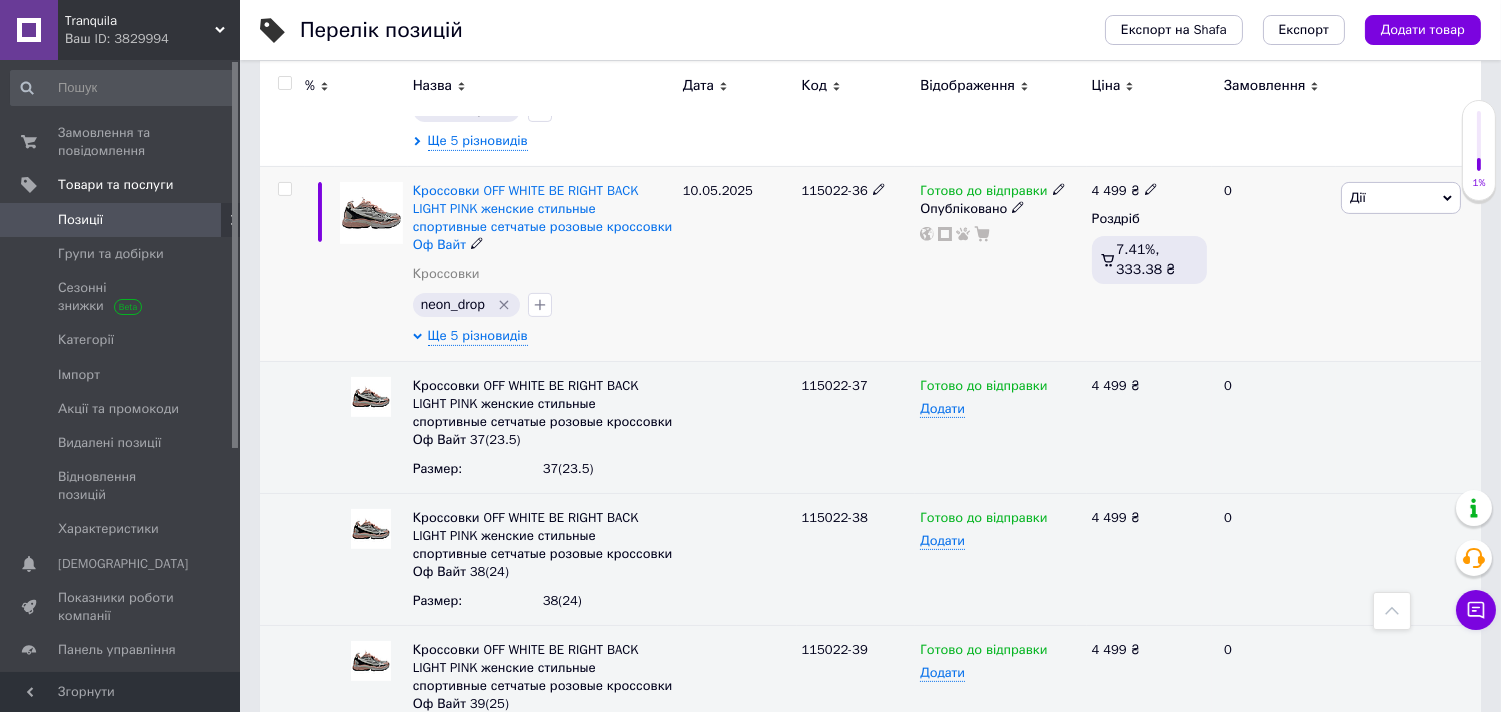 scroll, scrollTop: 888, scrollLeft: 0, axis: vertical 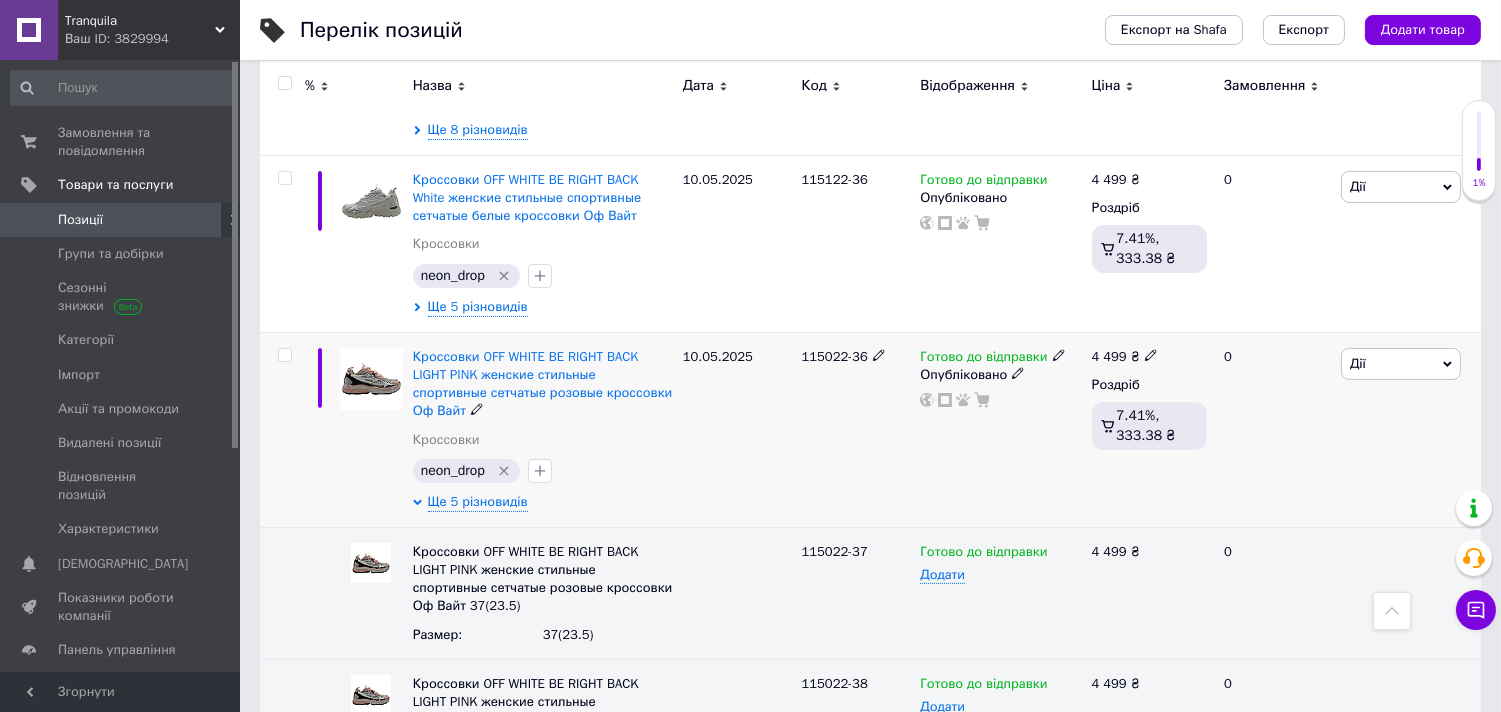 click 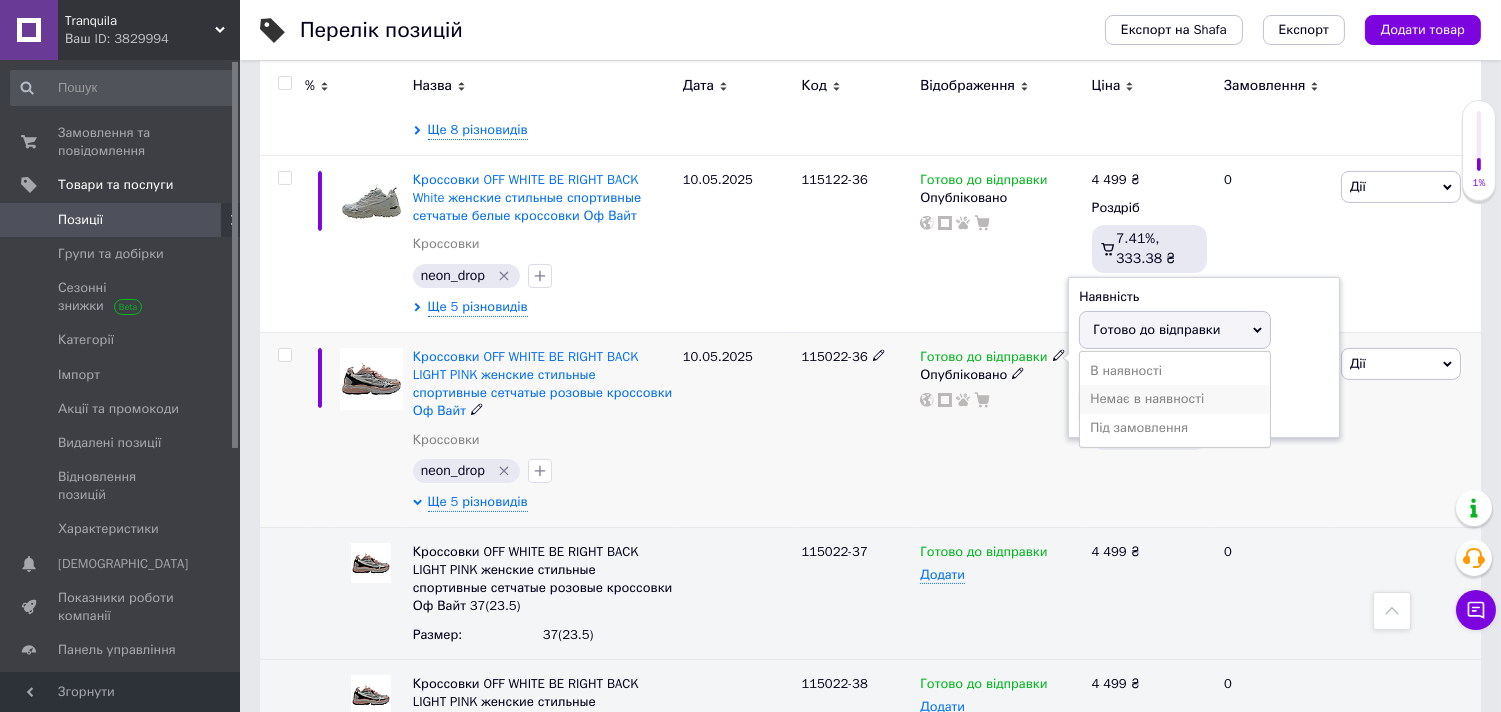 click on "Немає в наявності" at bounding box center (1175, 399) 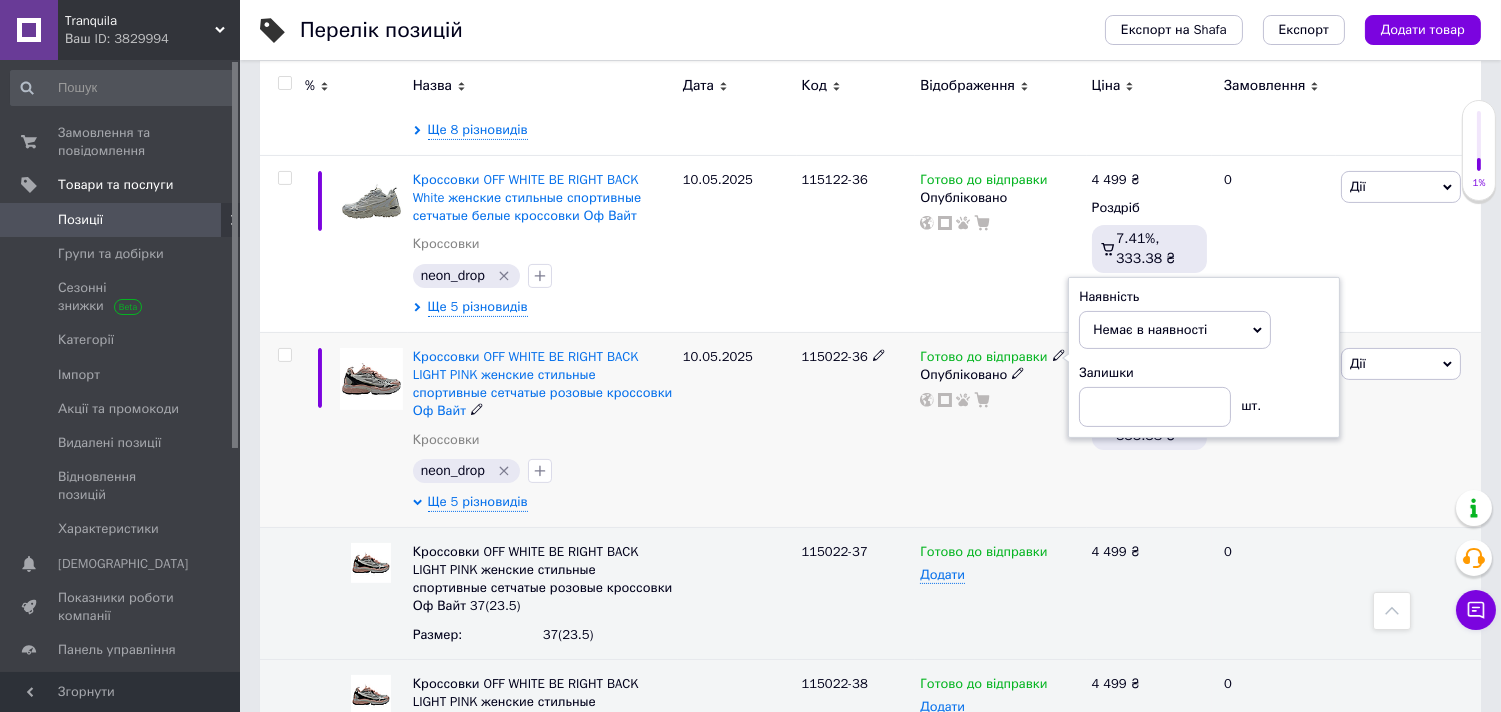 click on "Комісія за замовлення" at bounding box center (967, 416) 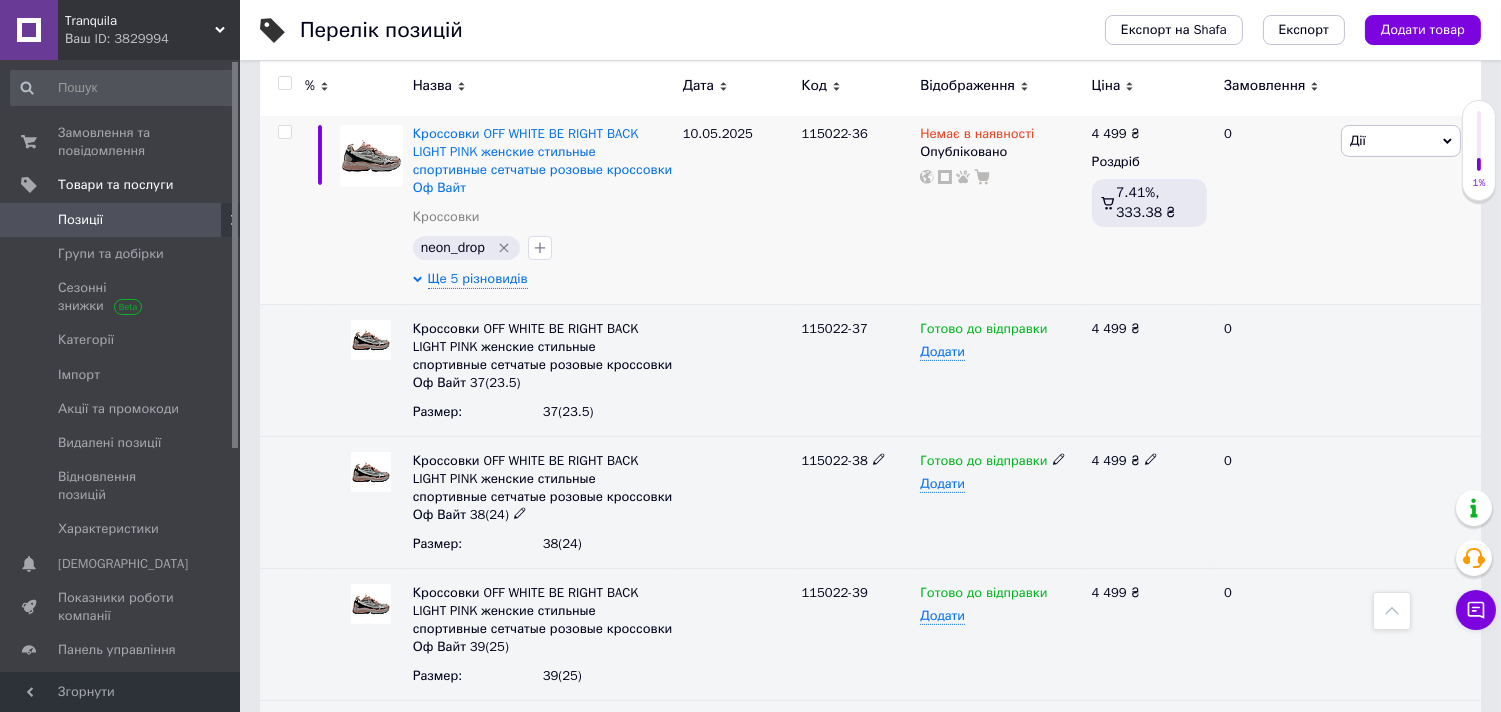 scroll, scrollTop: 1000, scrollLeft: 0, axis: vertical 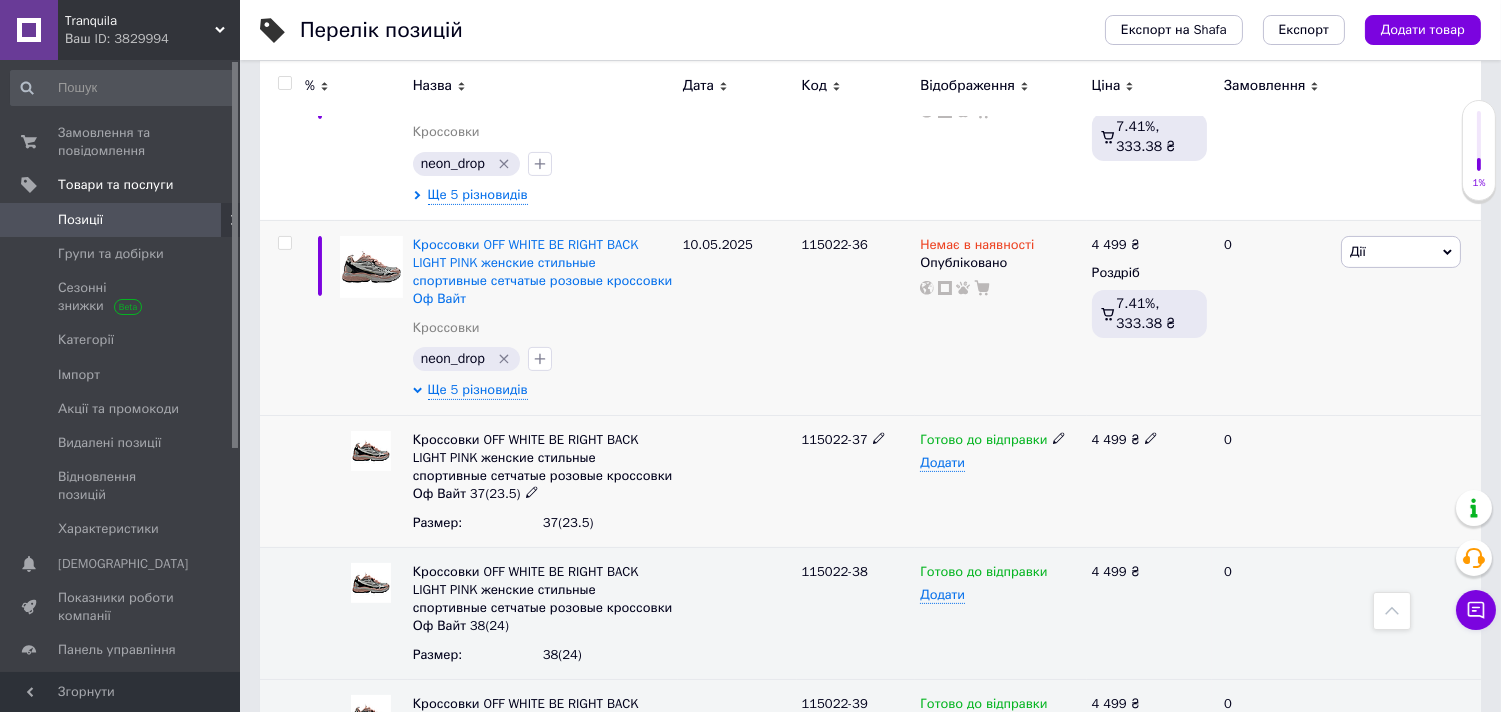 click on "Готово до відправки" at bounding box center [983, 442] 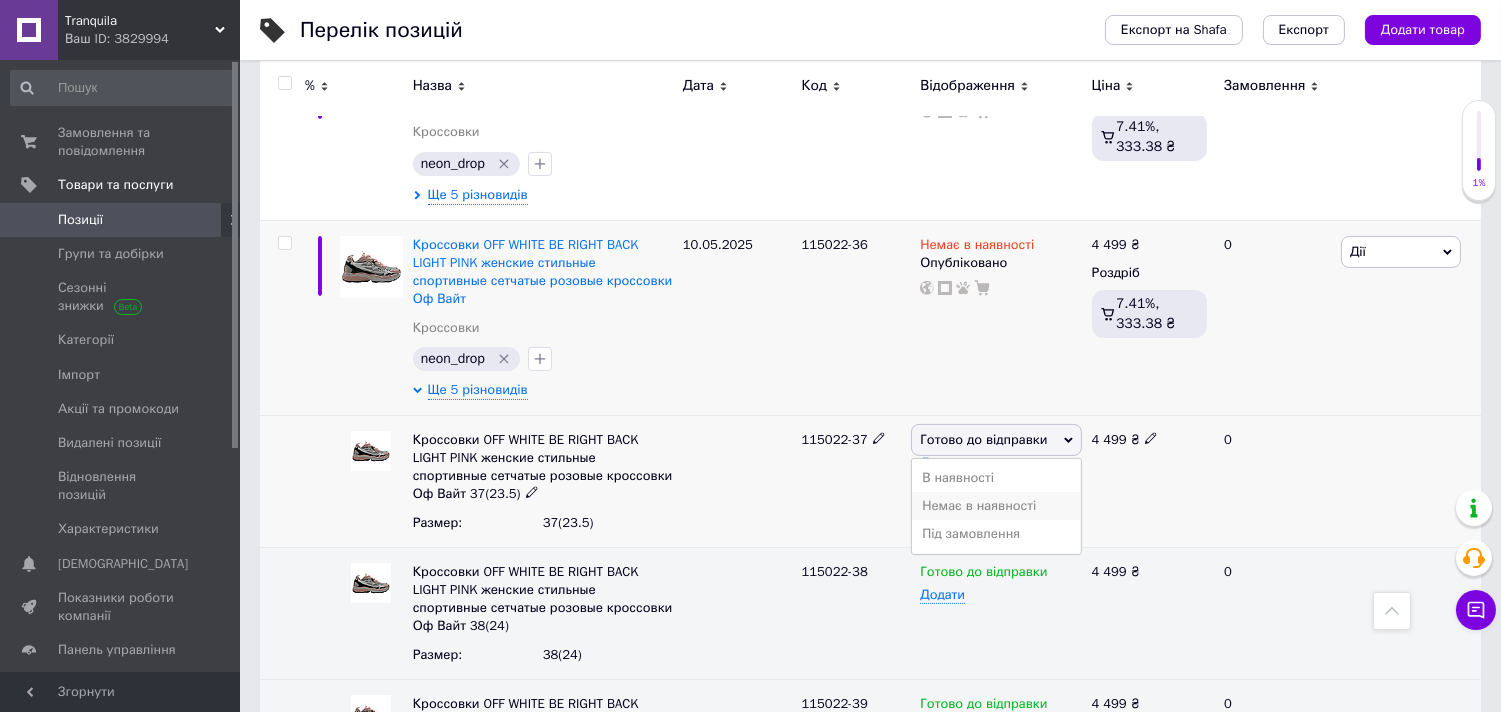 click on "Немає в наявності" at bounding box center [996, 506] 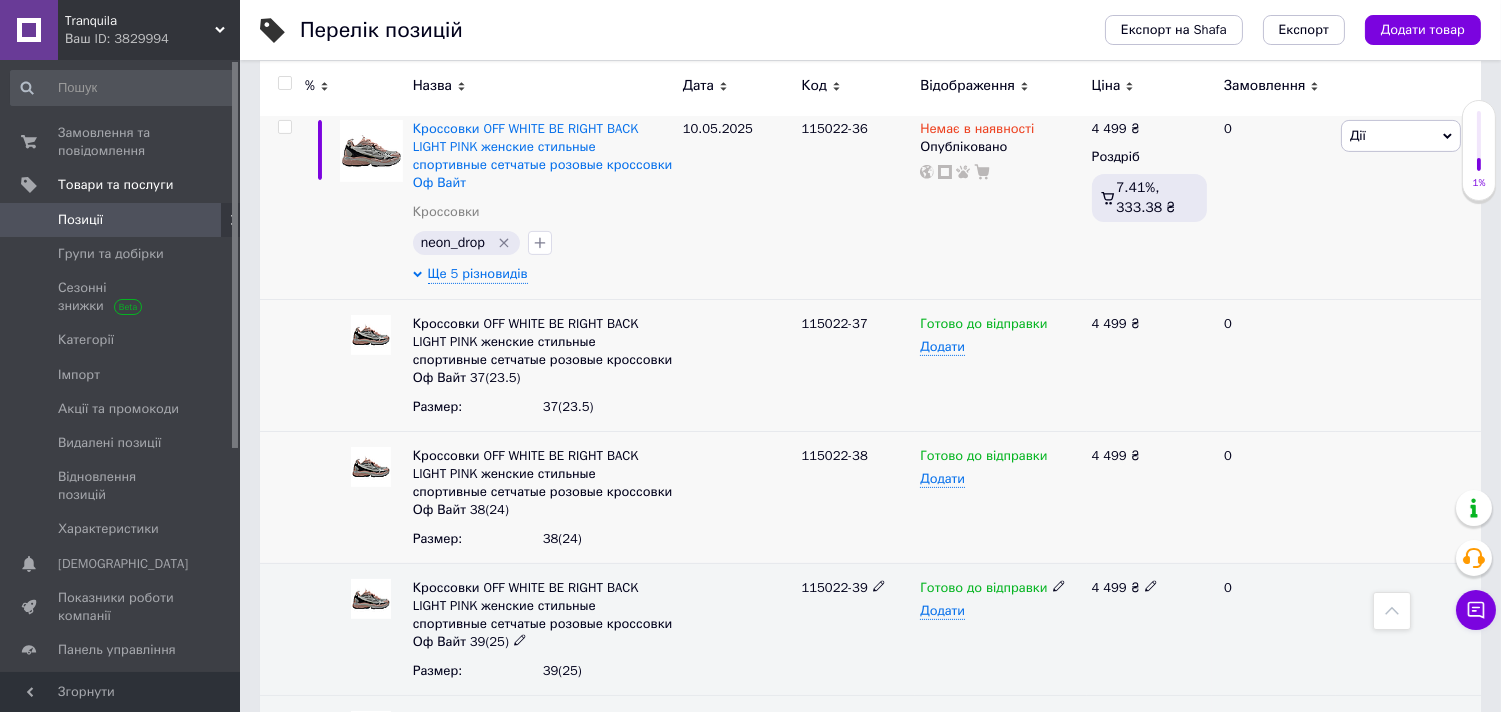 scroll, scrollTop: 1222, scrollLeft: 0, axis: vertical 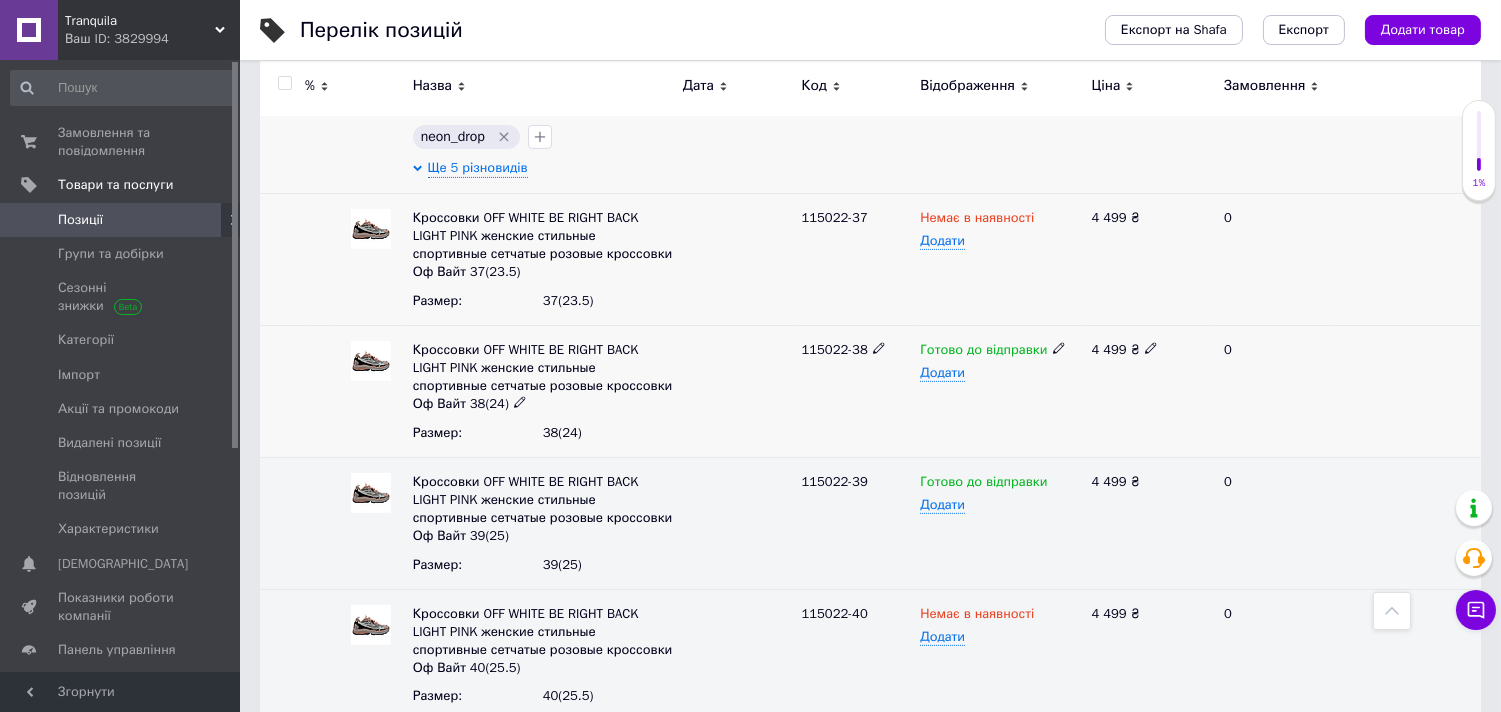 click 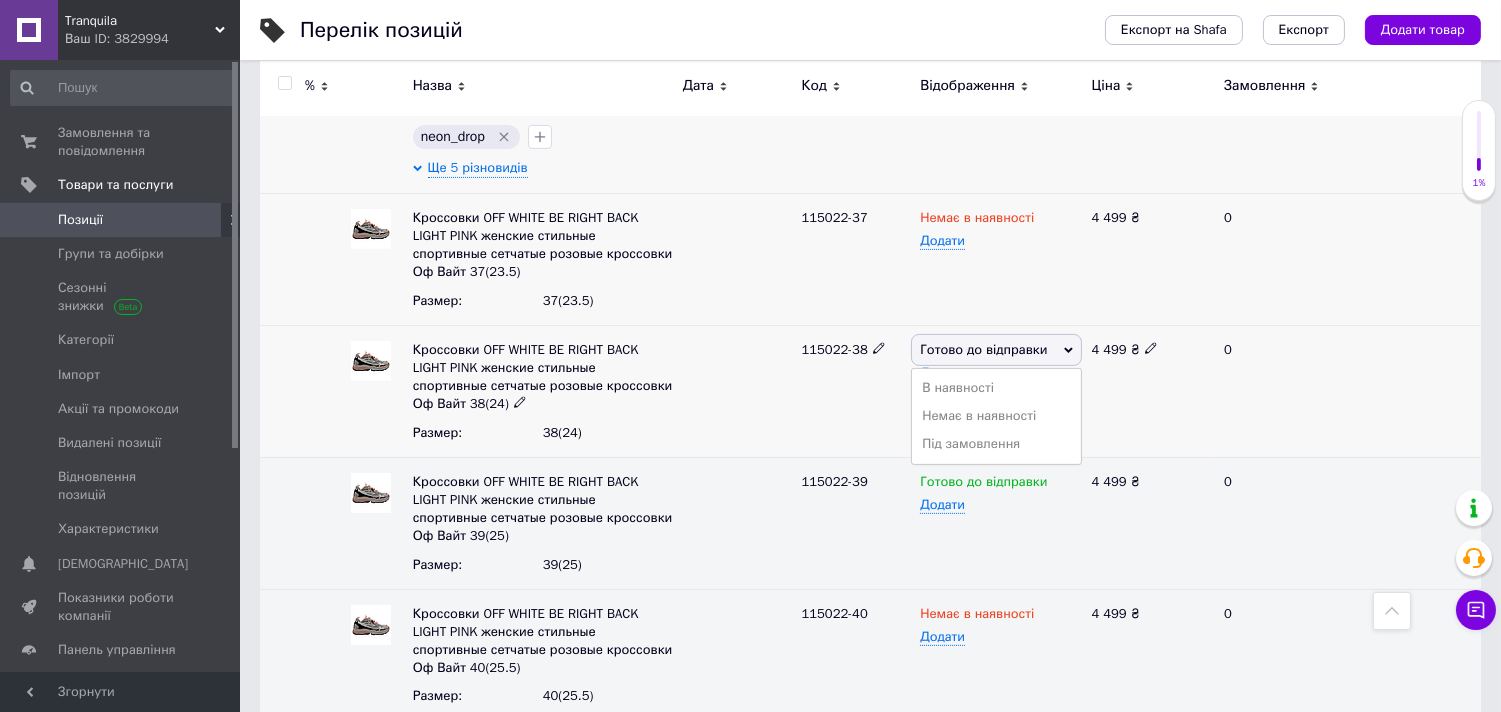 click on "Немає в наявності" at bounding box center (996, 416) 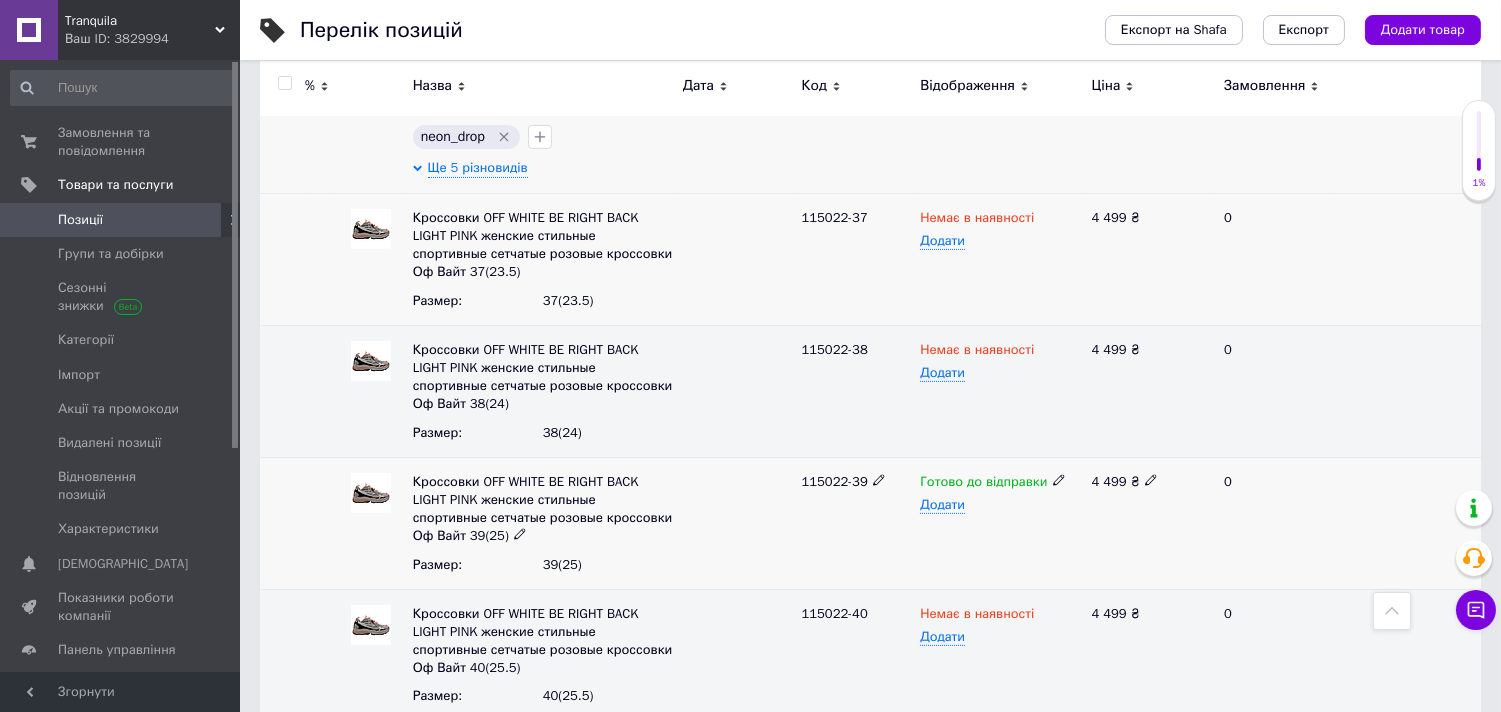 click 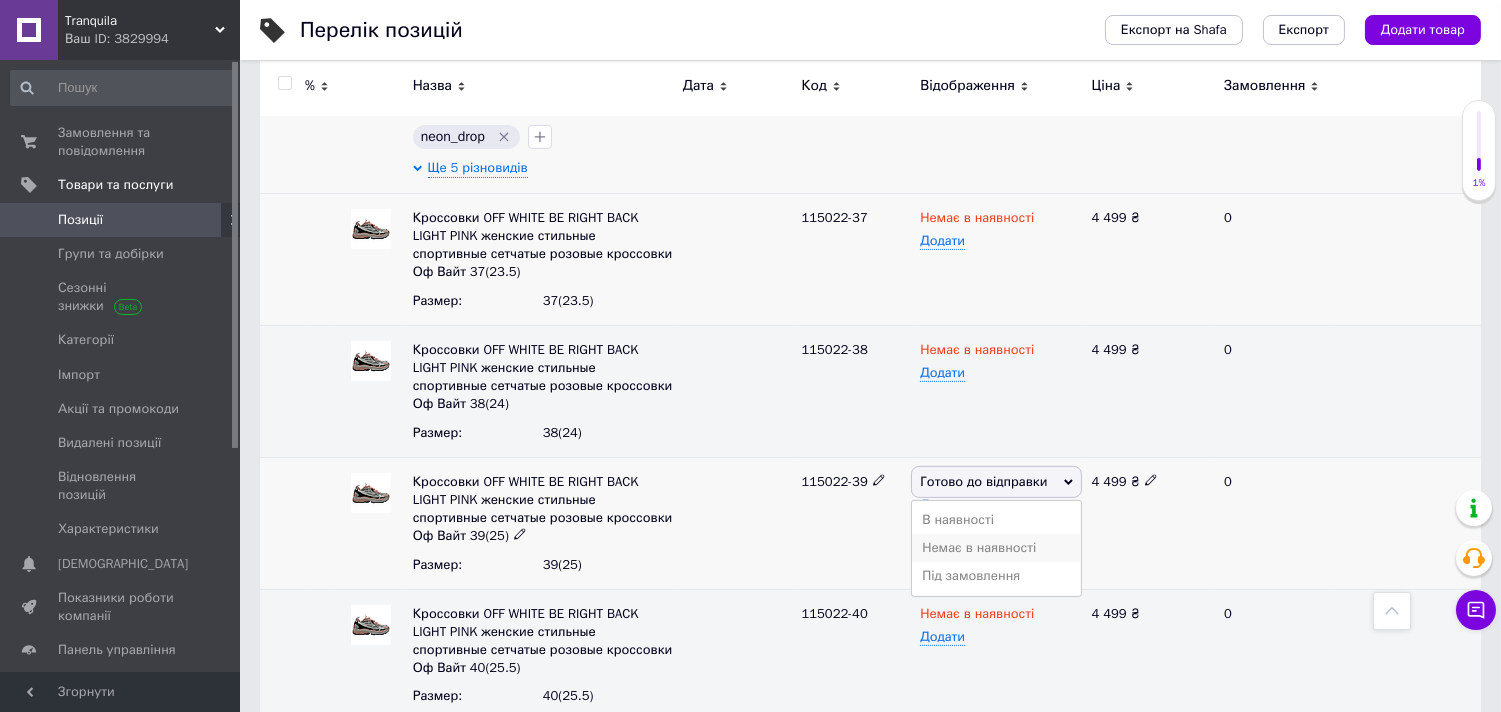 click on "Немає в наявності" at bounding box center (996, 548) 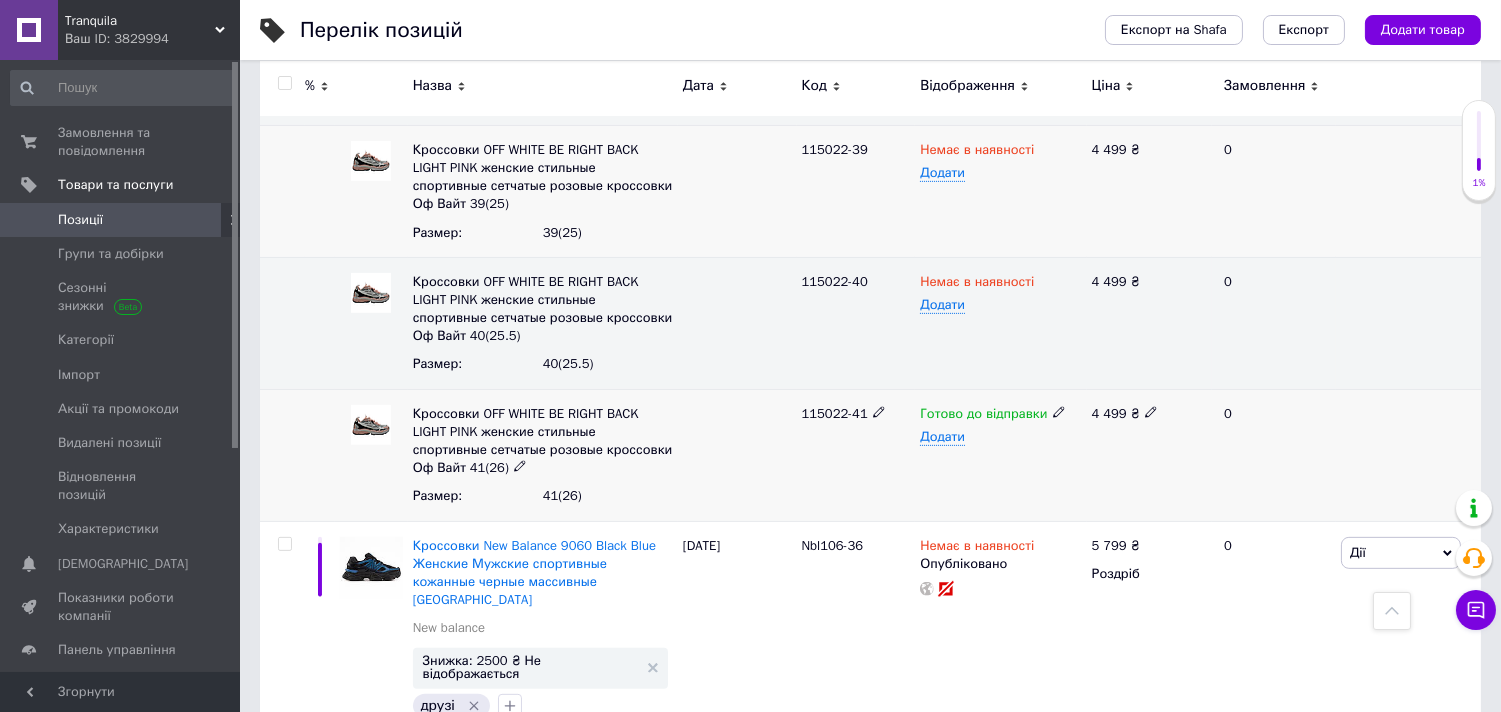 scroll, scrollTop: 1555, scrollLeft: 0, axis: vertical 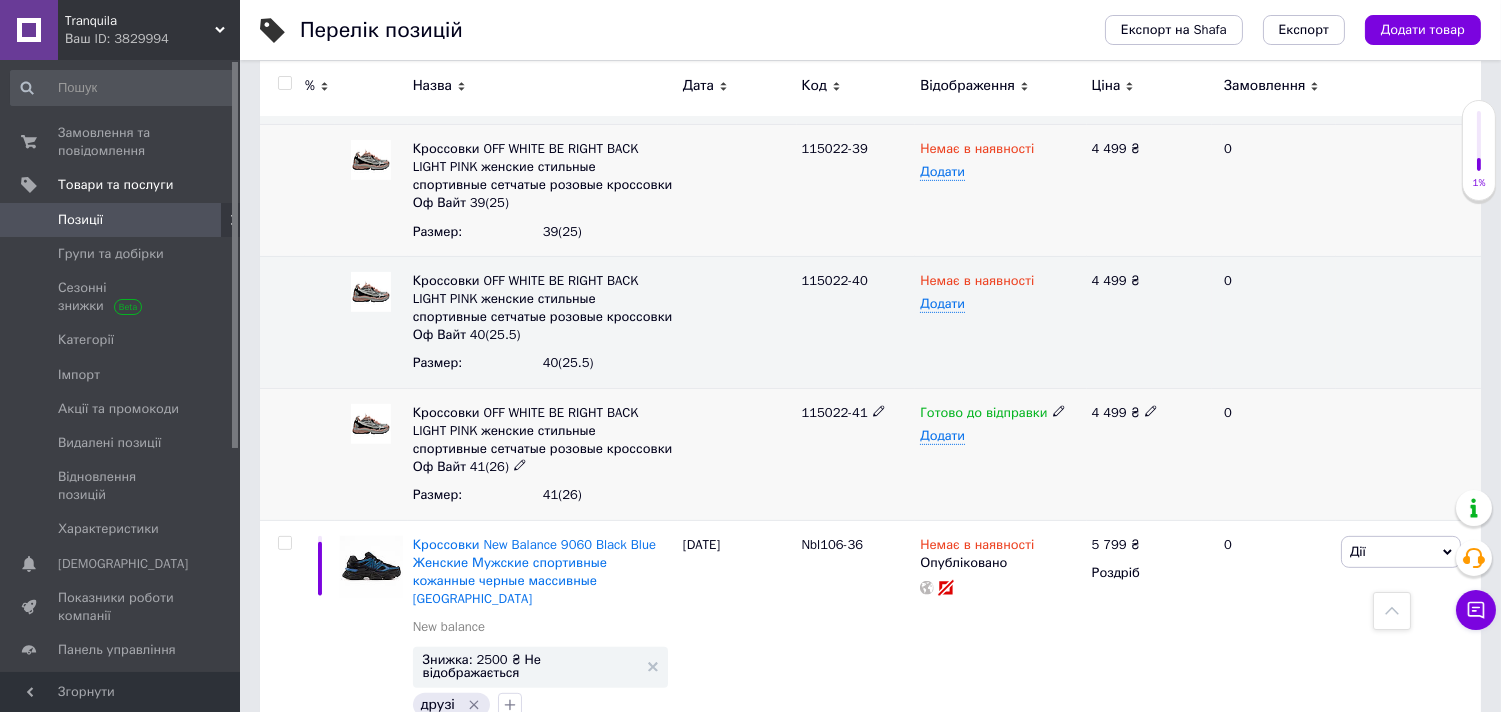 click 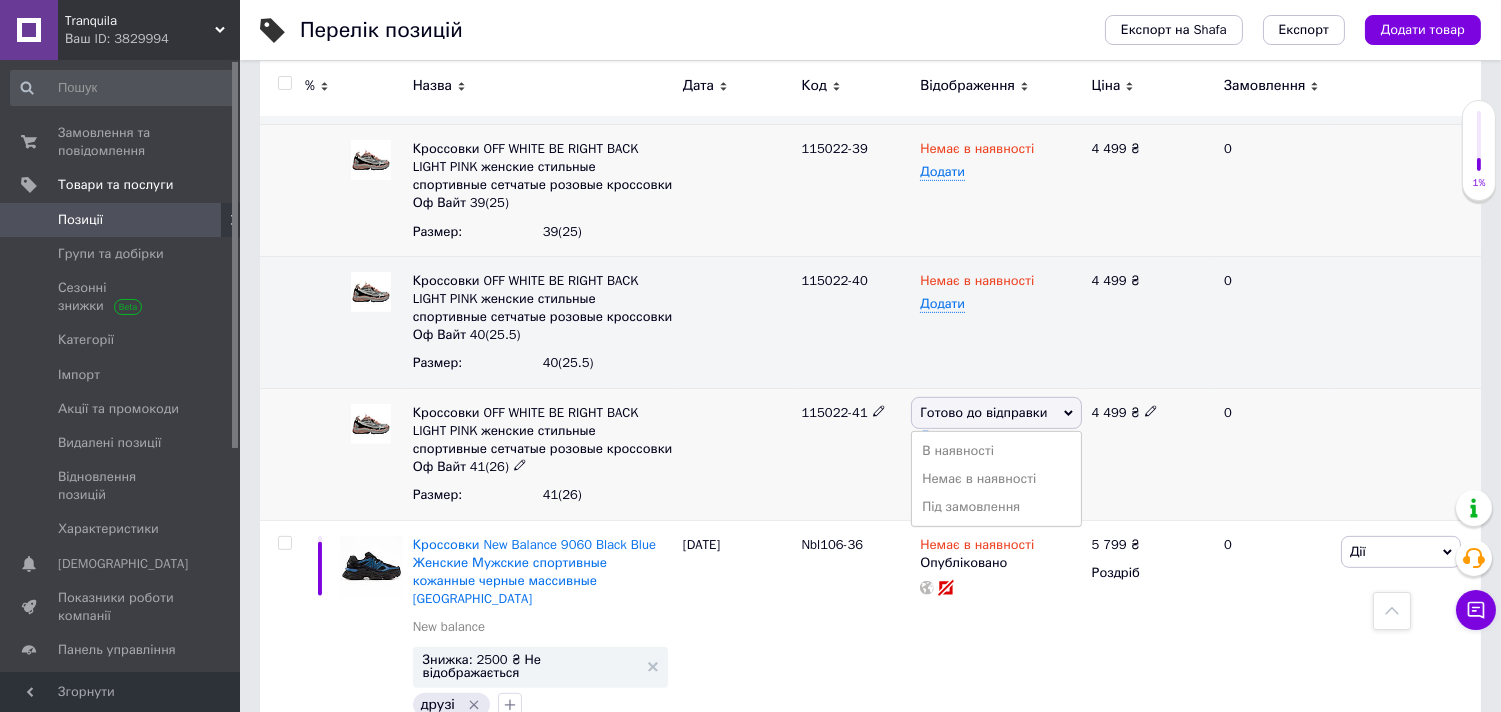 click on "Немає в наявності" at bounding box center (996, 479) 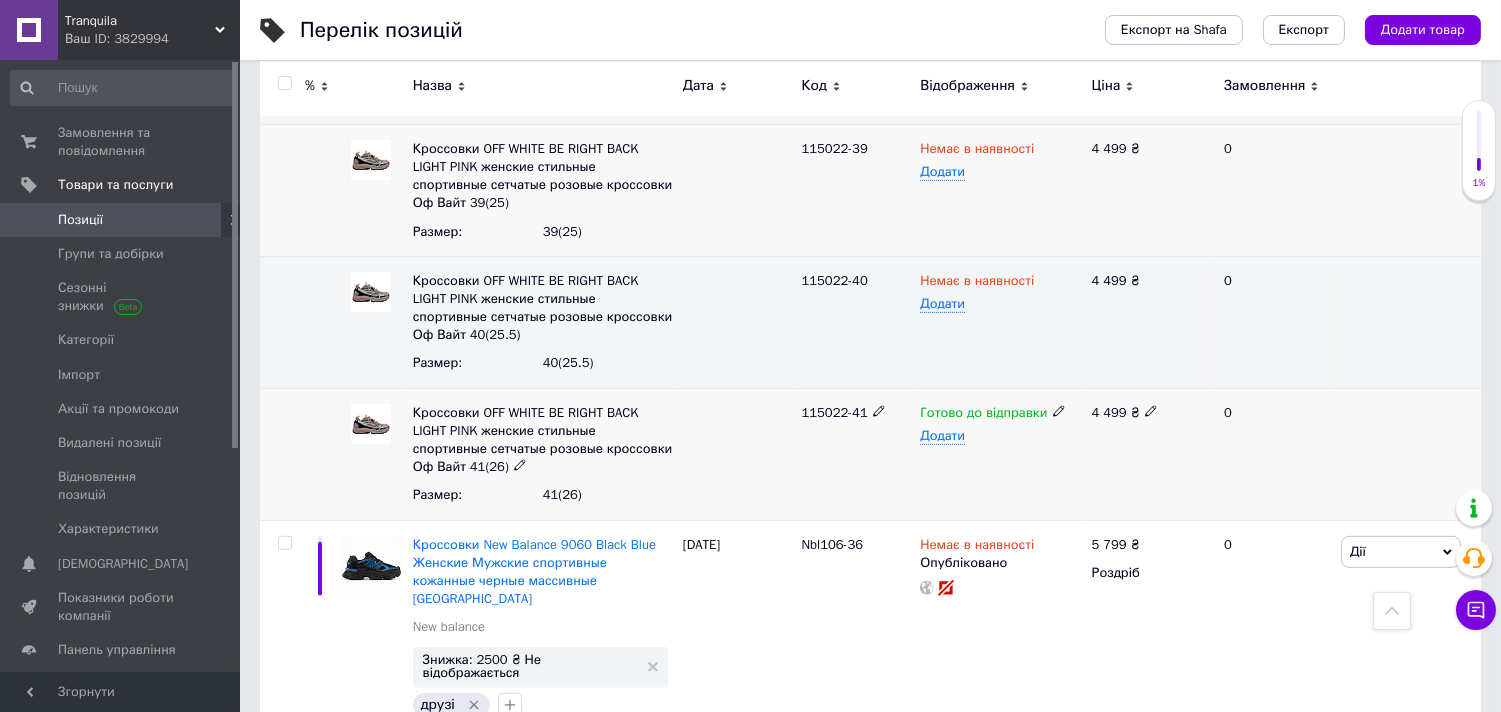 click on "115022-41" at bounding box center [856, 454] 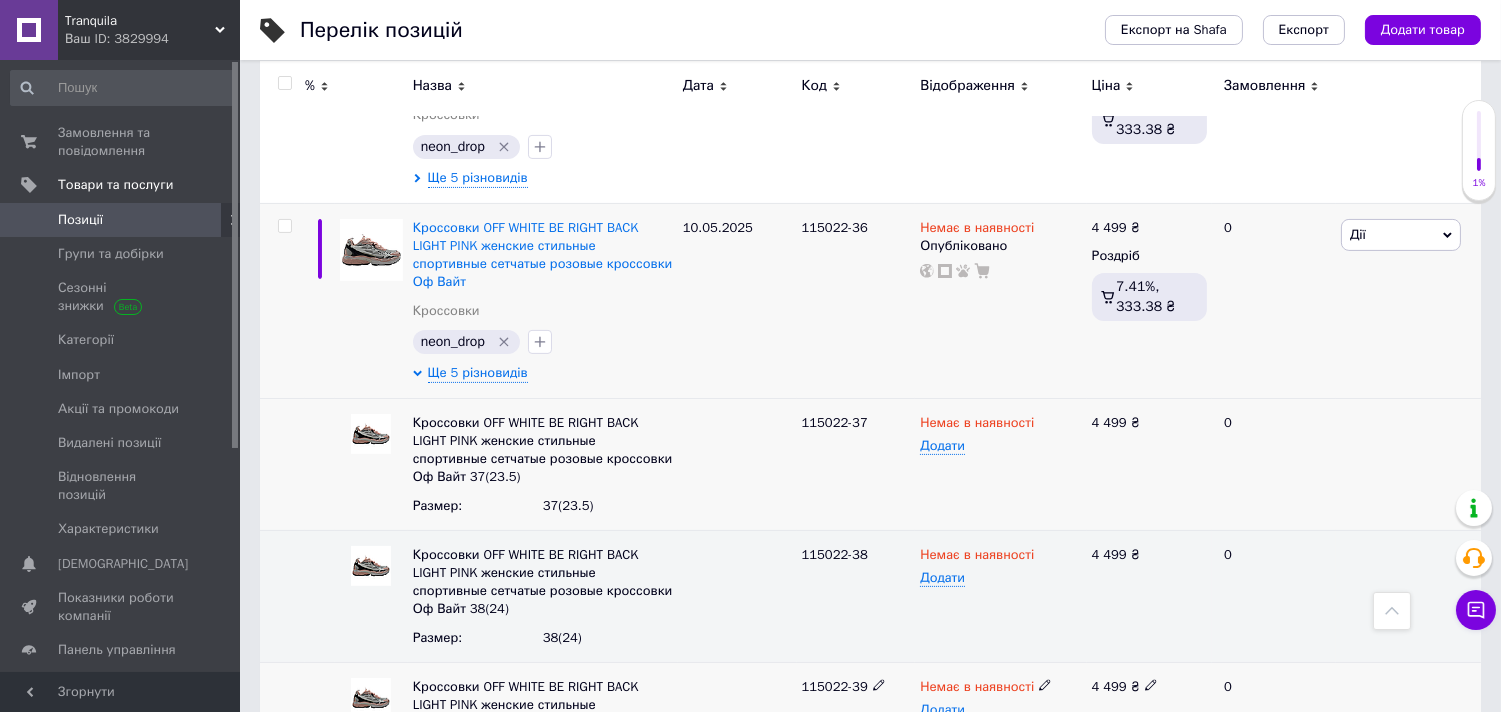scroll, scrollTop: 1000, scrollLeft: 0, axis: vertical 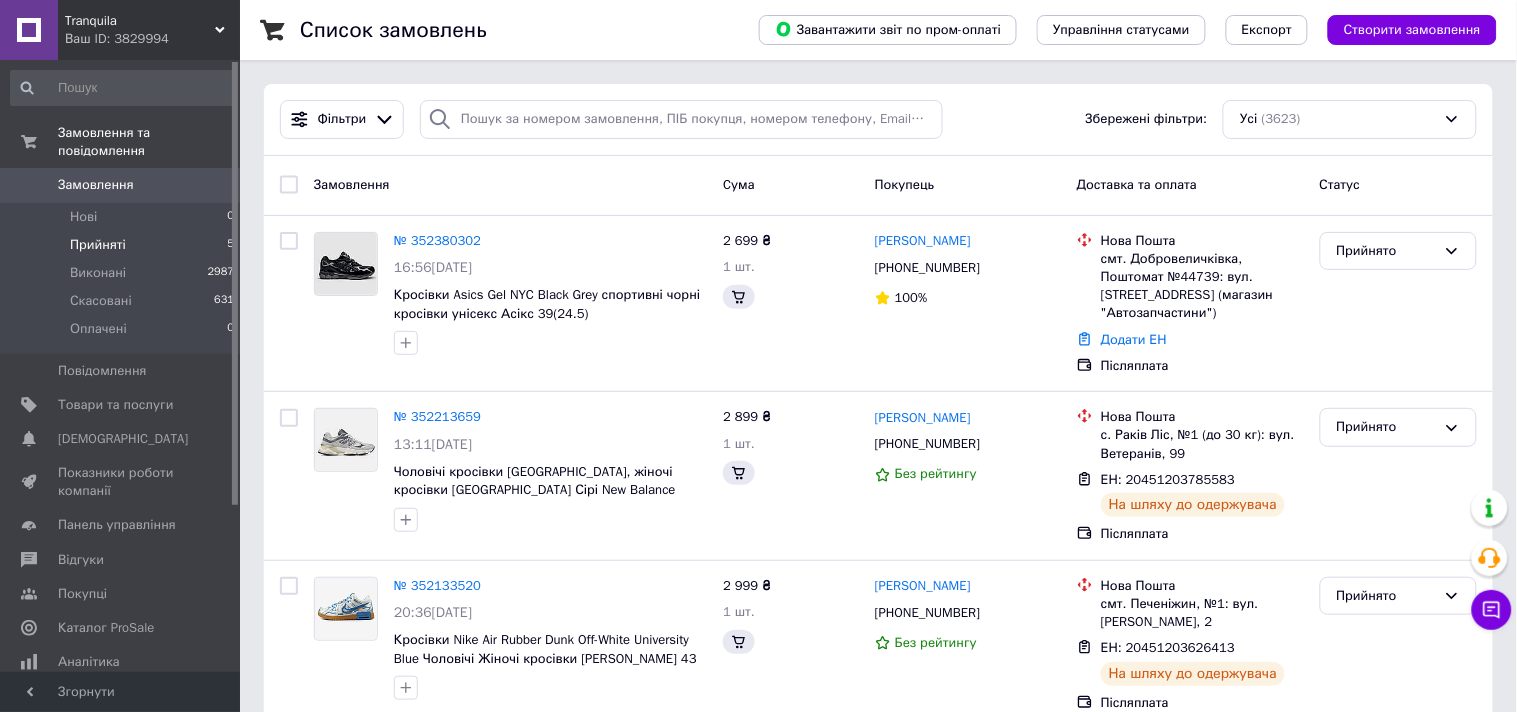 click on "Прийняті" at bounding box center [98, 245] 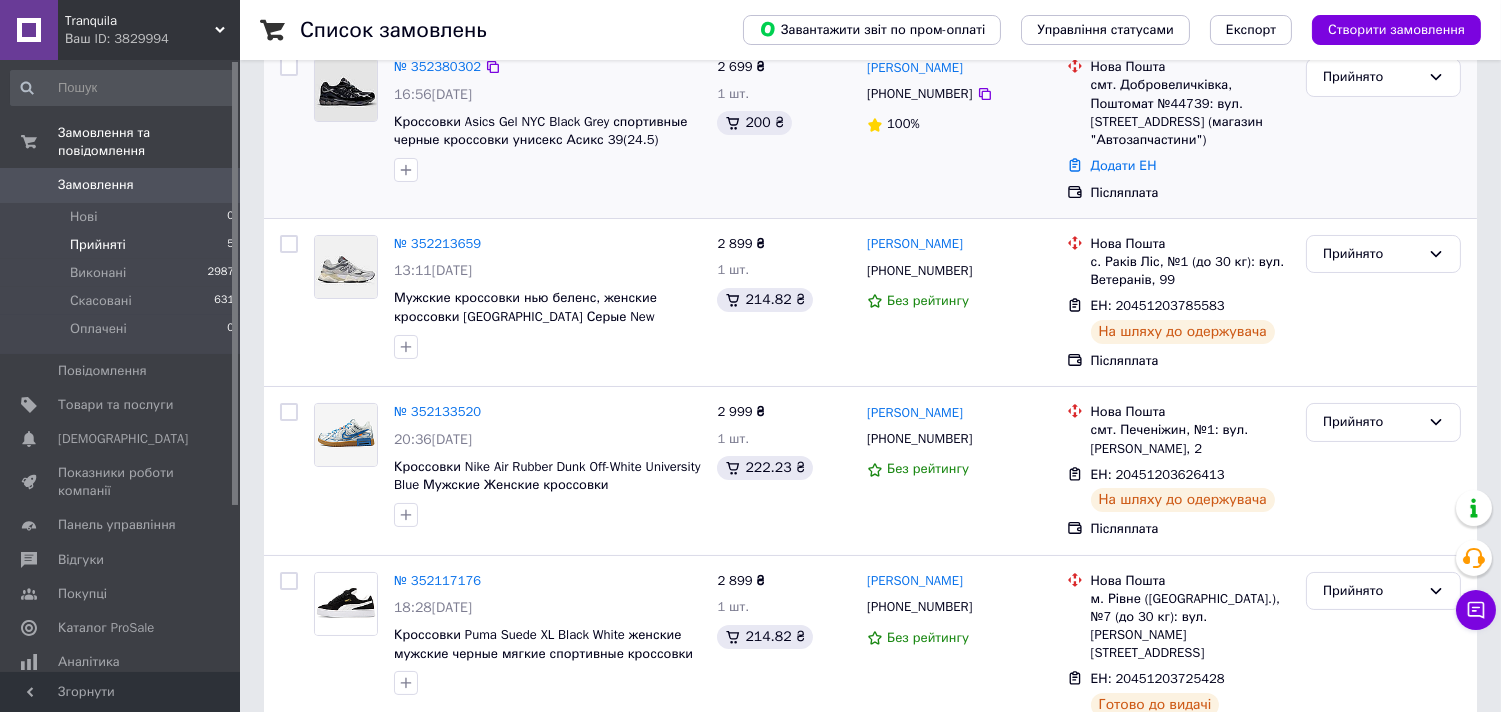scroll, scrollTop: 466, scrollLeft: 0, axis: vertical 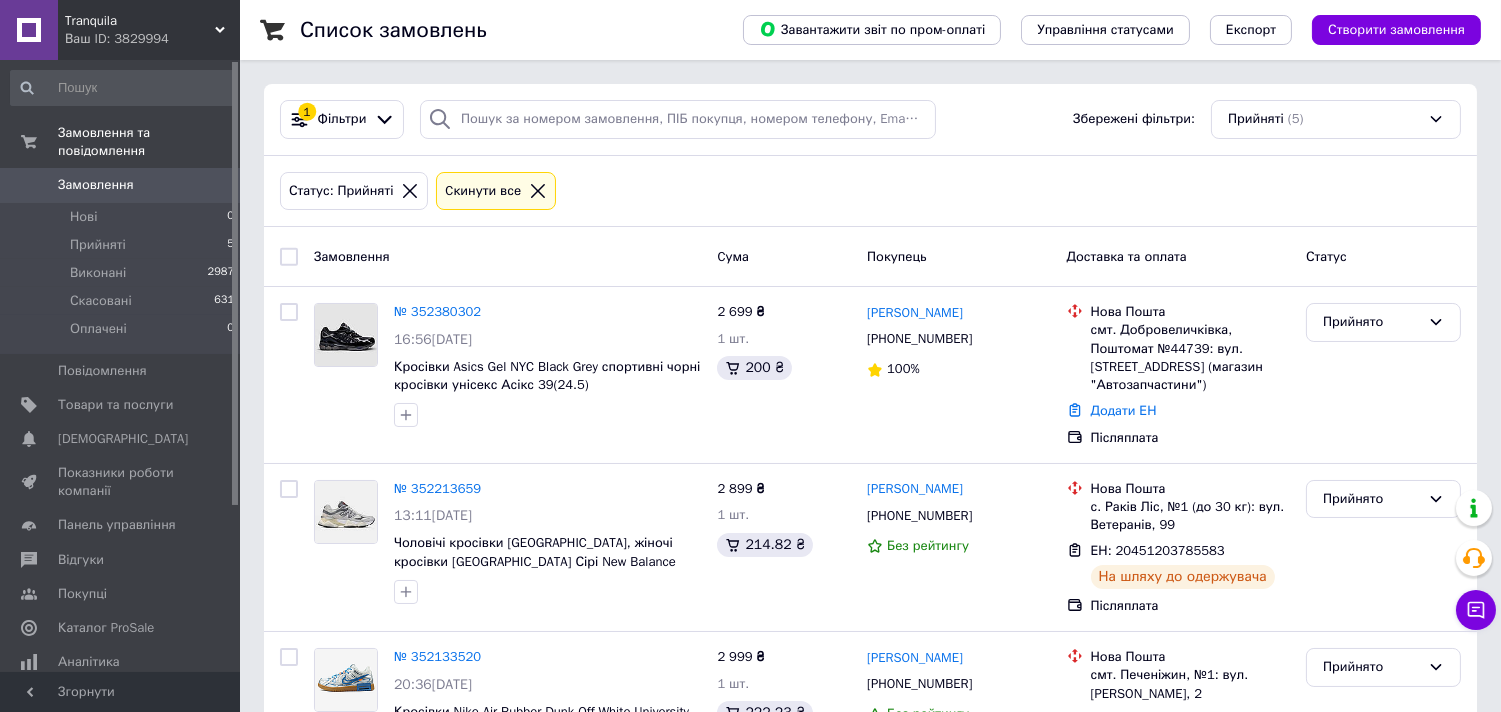 click on "Прийняті" at bounding box center [98, 245] 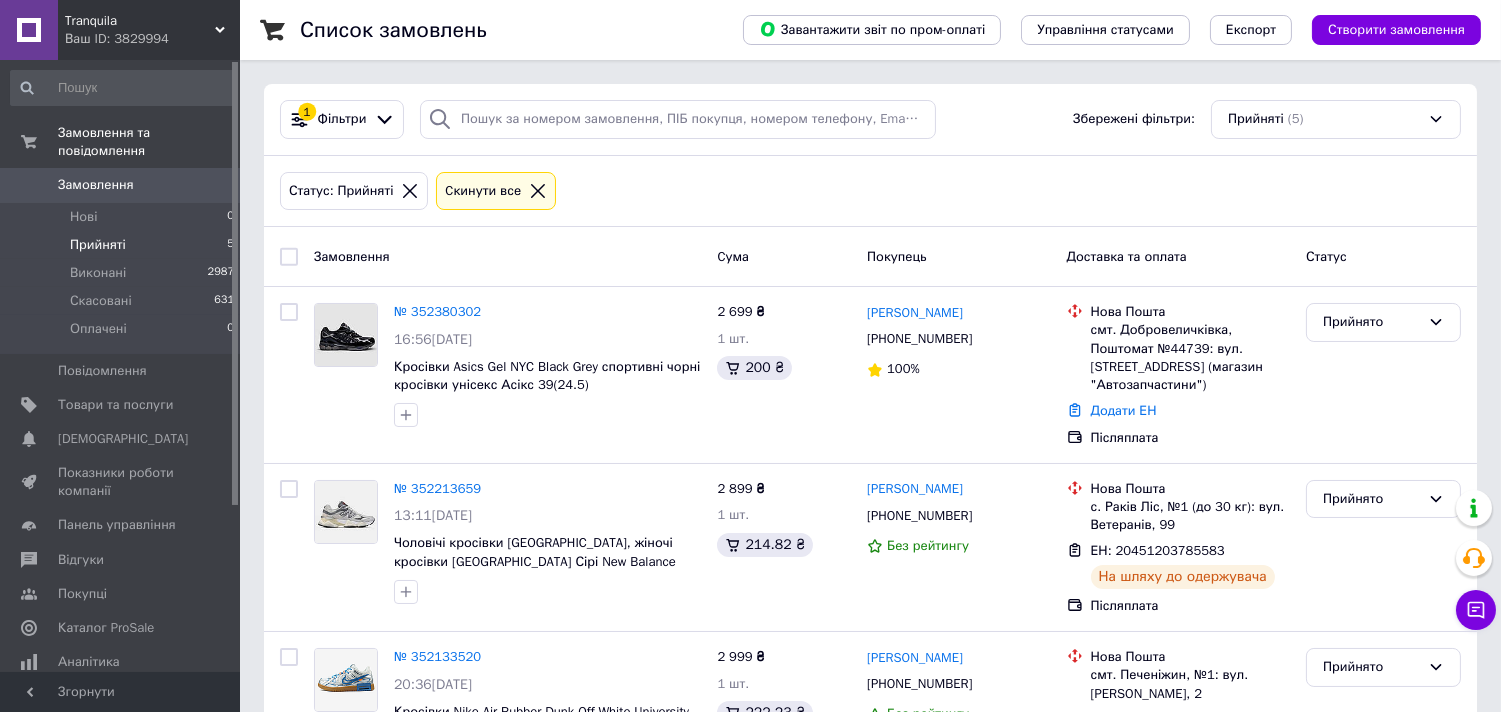 click on "Прийняті" at bounding box center (98, 245) 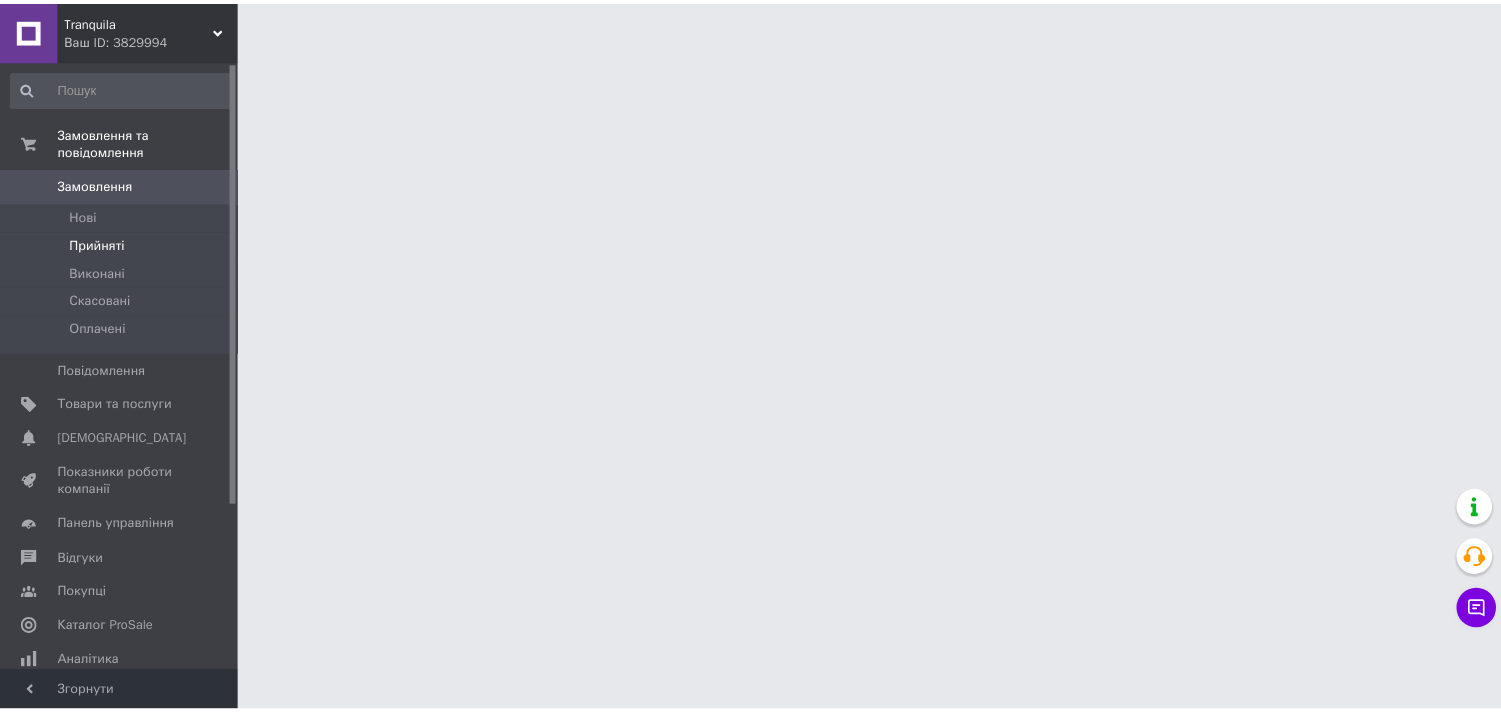 scroll, scrollTop: 0, scrollLeft: 0, axis: both 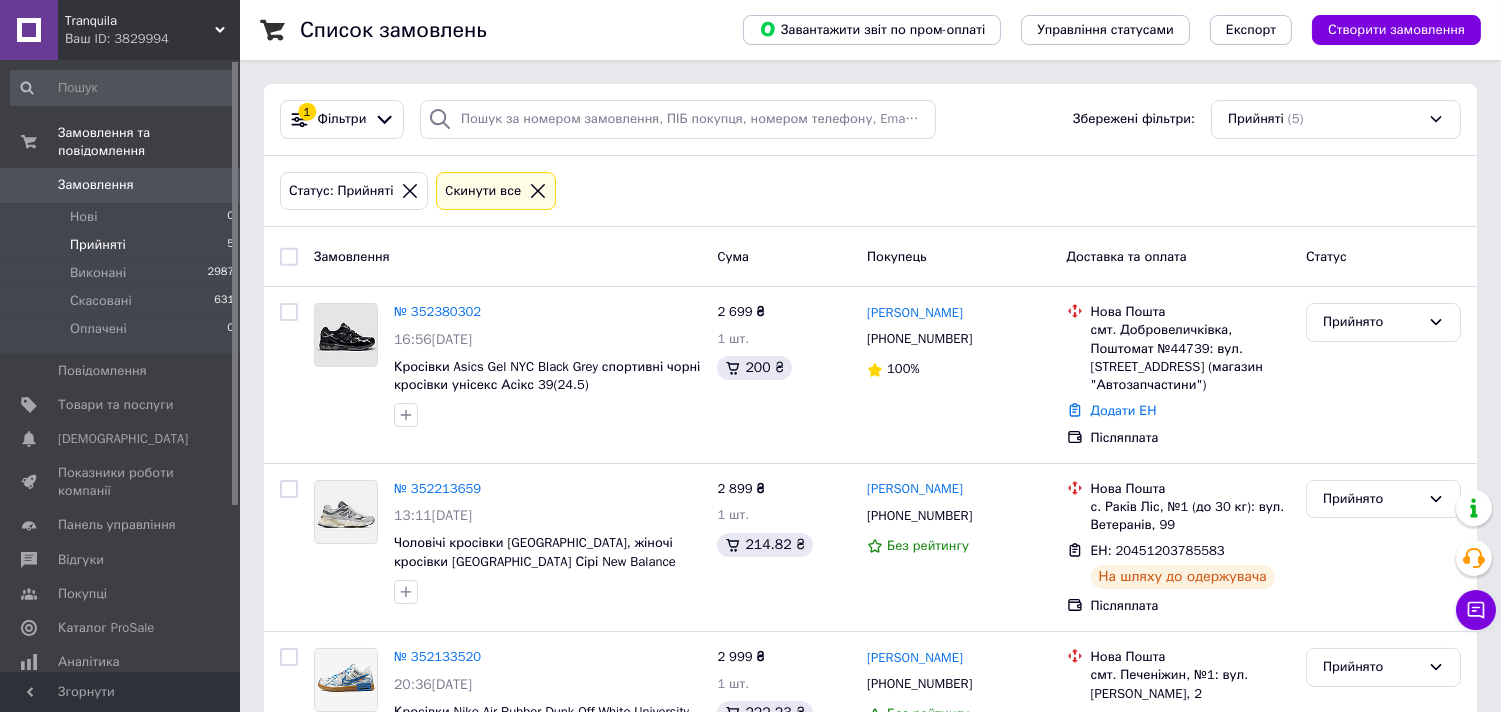 click on "Прийняті" at bounding box center [98, 245] 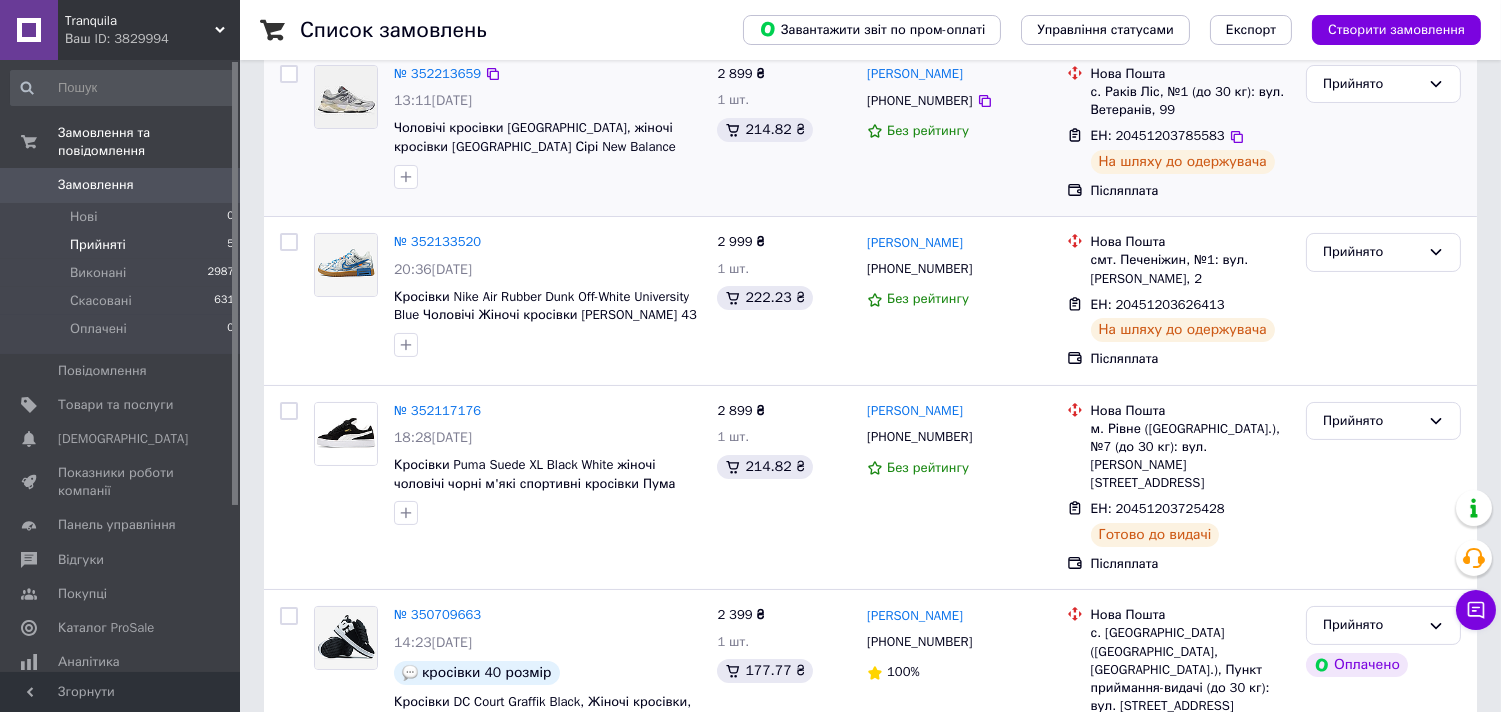 scroll, scrollTop: 466, scrollLeft: 0, axis: vertical 